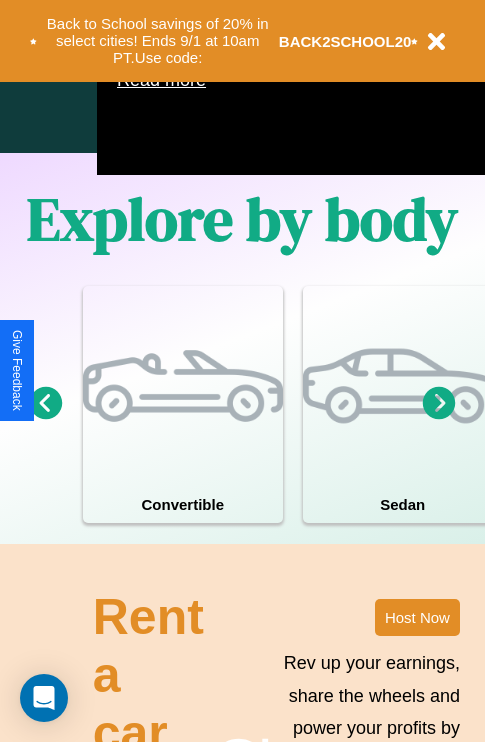 scroll, scrollTop: 1285, scrollLeft: 0, axis: vertical 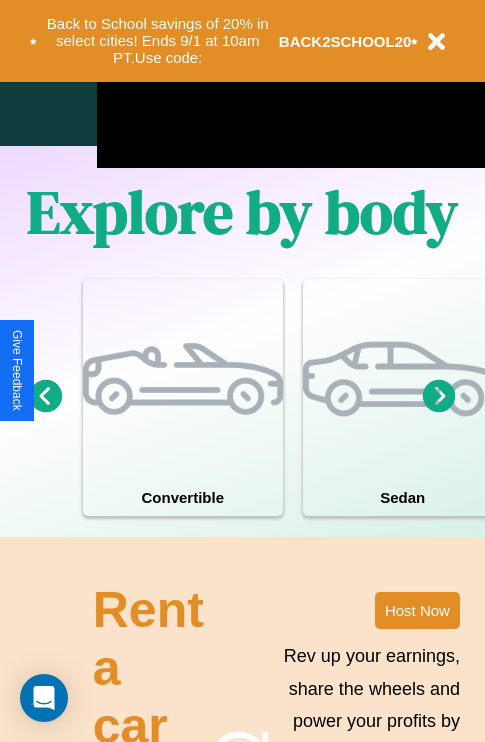 click 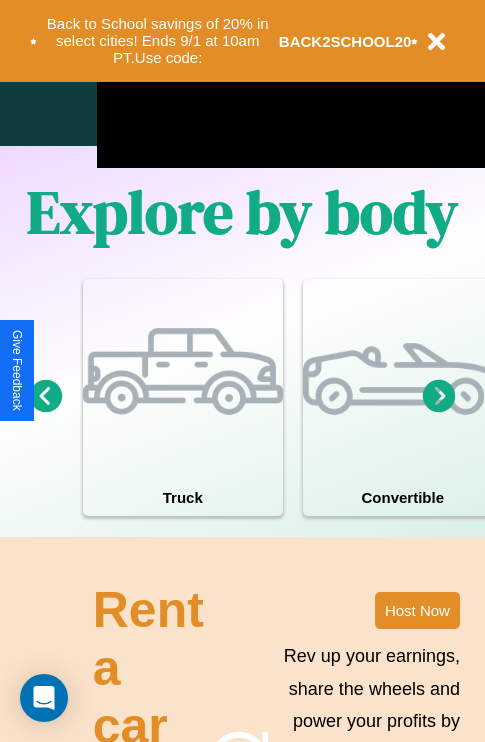 click 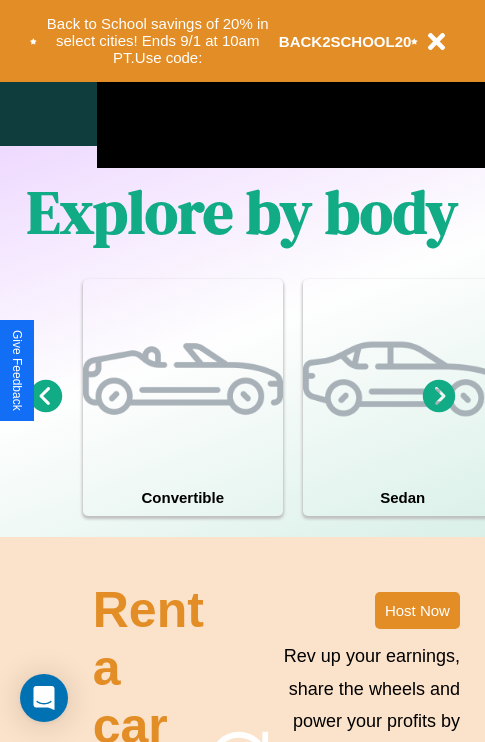 click 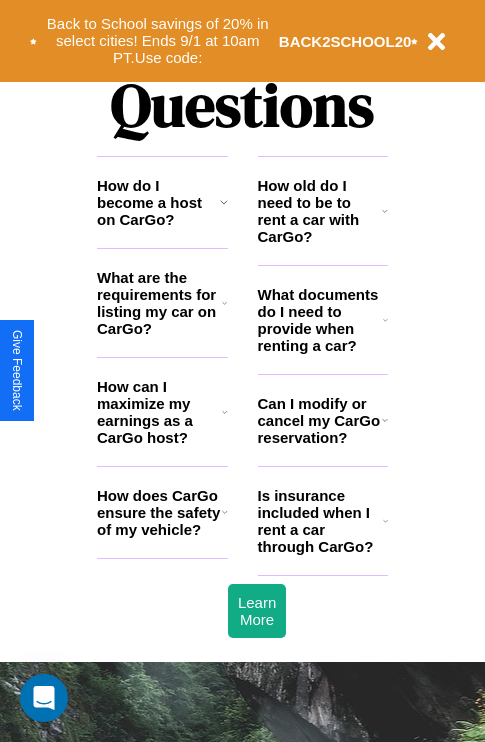 scroll, scrollTop: 2423, scrollLeft: 0, axis: vertical 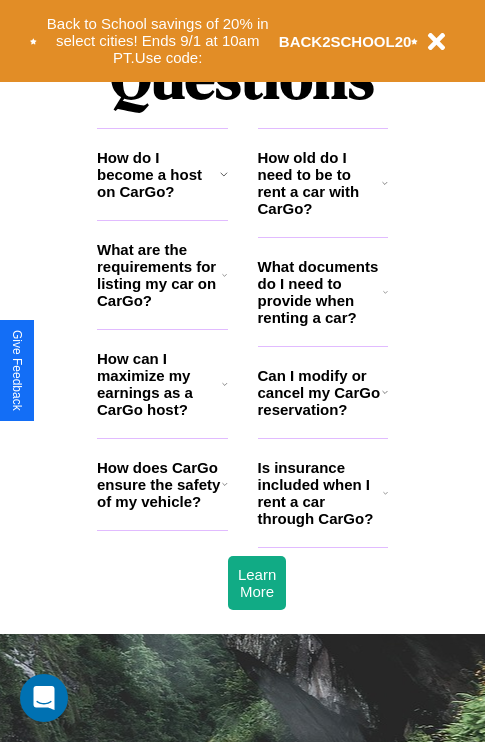 click on "How old do I need to be to rent a car with CarGo?" at bounding box center [320, 183] 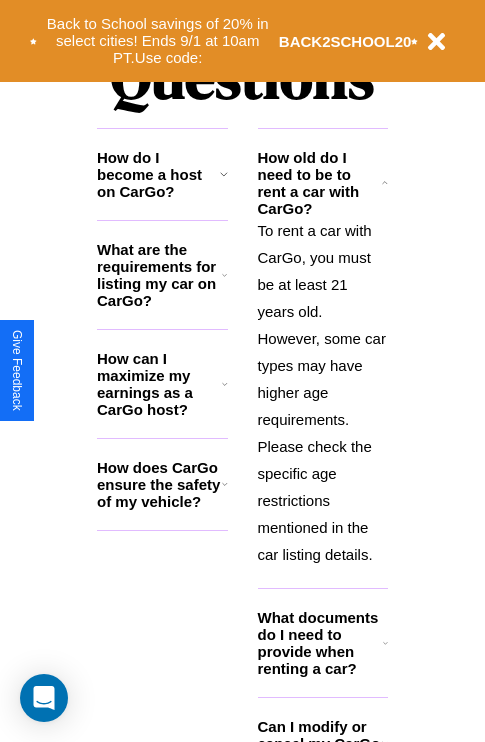 click on "How can I maximize my earnings as a CarGo host?" at bounding box center [159, 384] 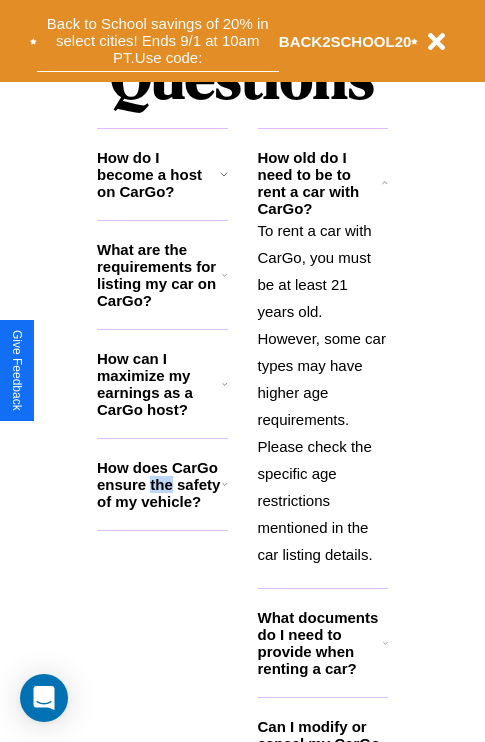 click on "Back to School savings of 20% in select cities! Ends 9/1 at 10am PT.  Use code:" at bounding box center [158, 41] 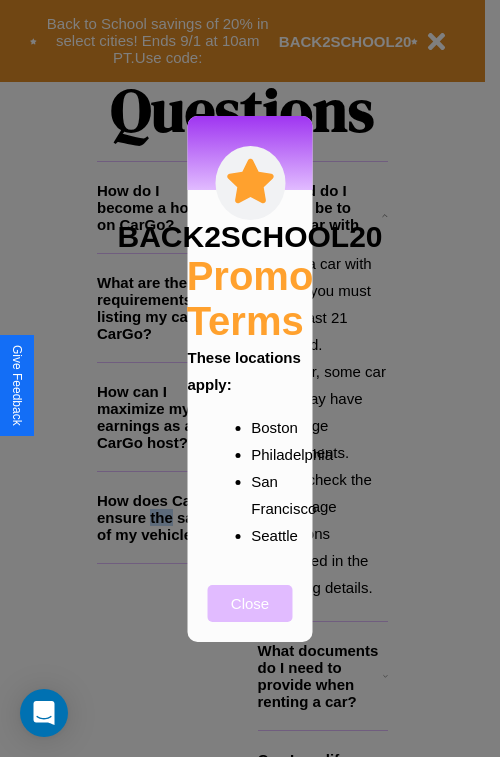 click on "Close" at bounding box center [250, 603] 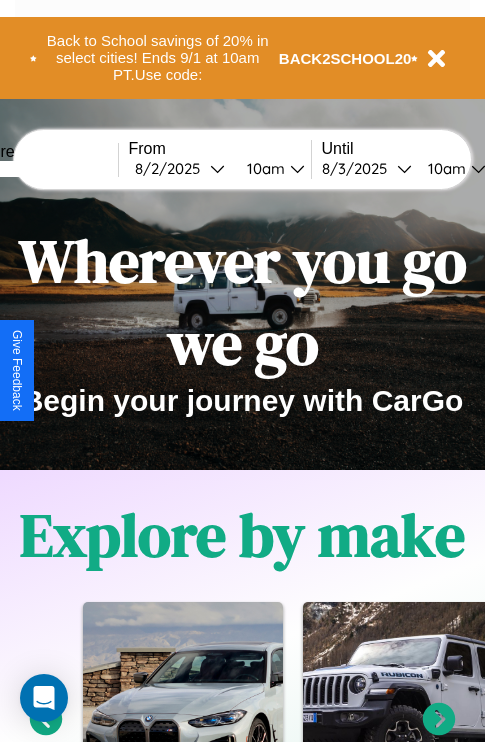 scroll, scrollTop: 0, scrollLeft: 0, axis: both 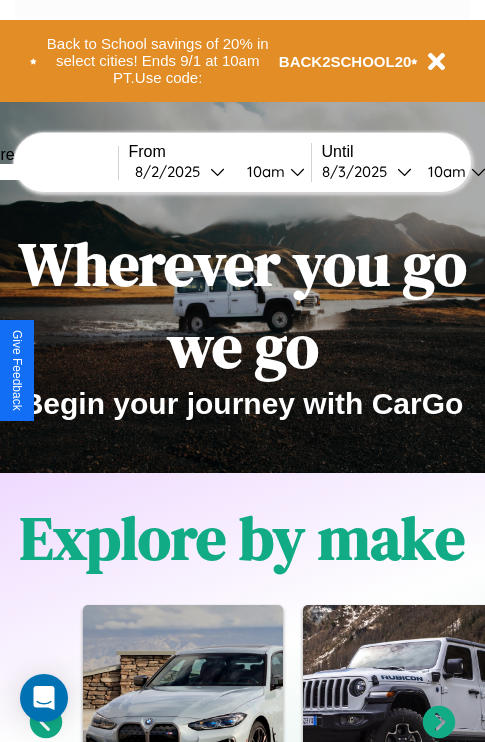 click at bounding box center (43, 172) 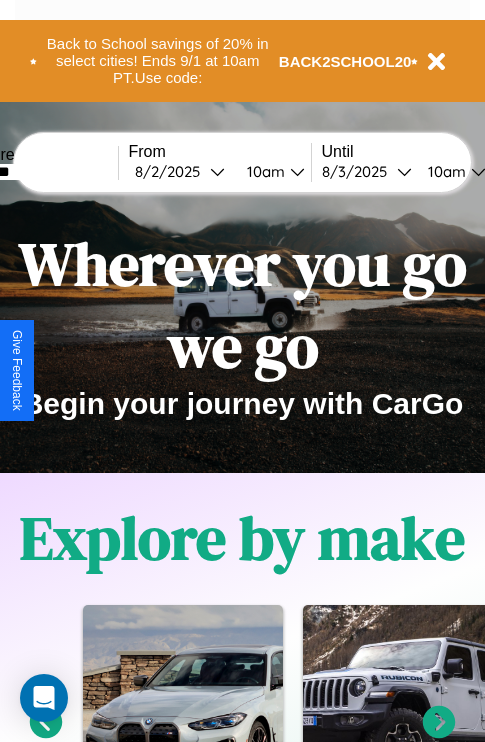 type on "*******" 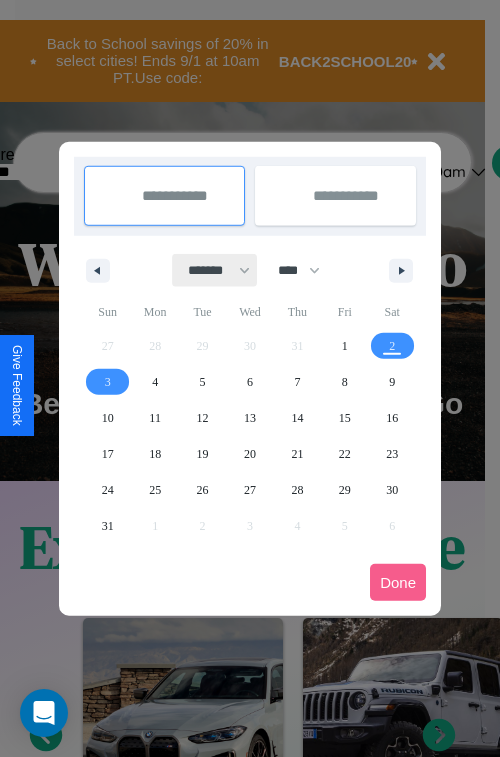 click on "******* ******** ***** ***** *** **** **** ****** ********* ******* ******** ********" at bounding box center (215, 270) 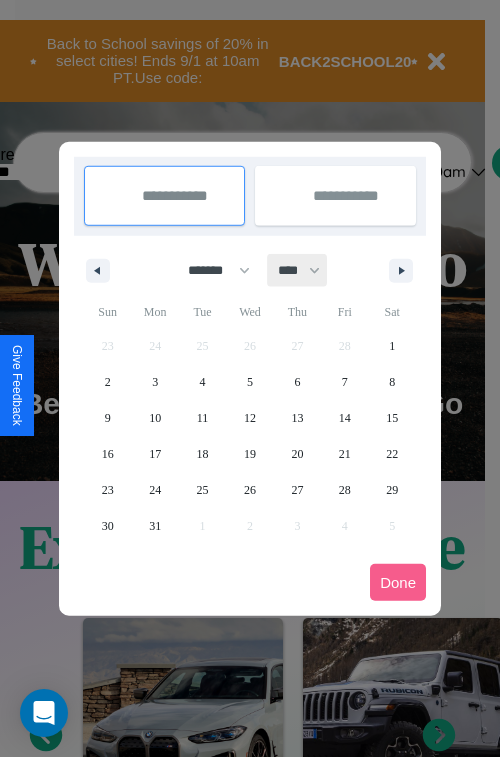 click on "**** **** **** **** **** **** **** **** **** **** **** **** **** **** **** **** **** **** **** **** **** **** **** **** **** **** **** **** **** **** **** **** **** **** **** **** **** **** **** **** **** **** **** **** **** **** **** **** **** **** **** **** **** **** **** **** **** **** **** **** **** **** **** **** **** **** **** **** **** **** **** **** **** **** **** **** **** **** **** **** **** **** **** **** **** **** **** **** **** **** **** **** **** **** **** **** **** **** **** **** **** **** **** **** **** **** **** **** **** **** **** **** **** **** **** **** **** **** **** **** ****" at bounding box center [298, 270] 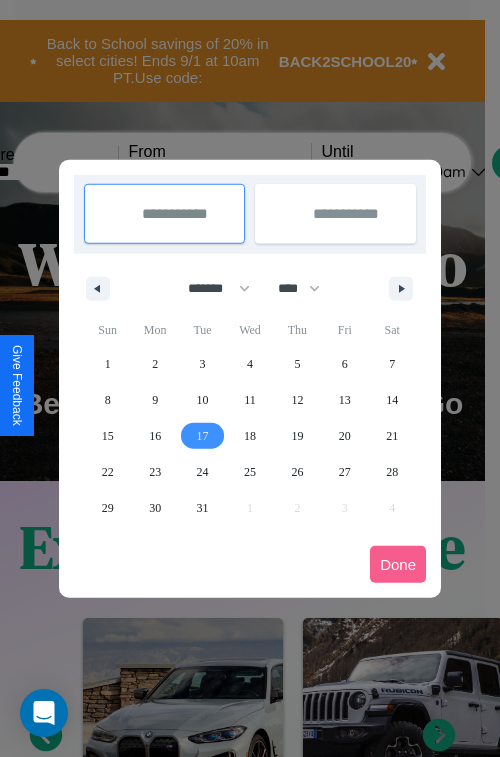 click on "17" at bounding box center [203, 436] 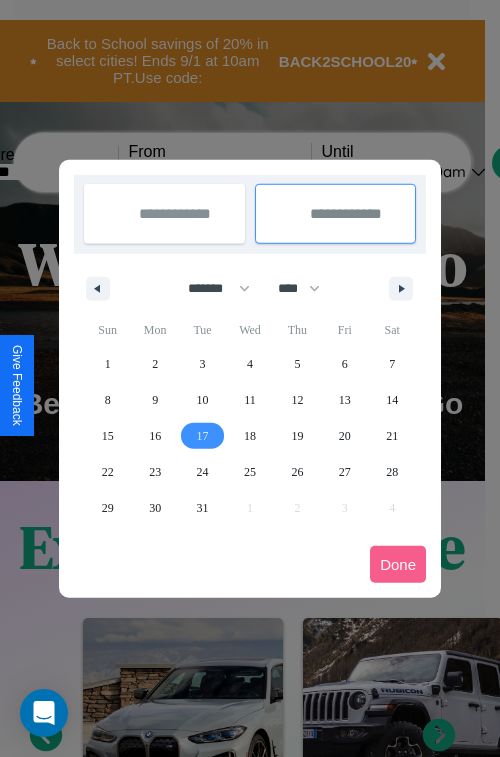 type on "**********" 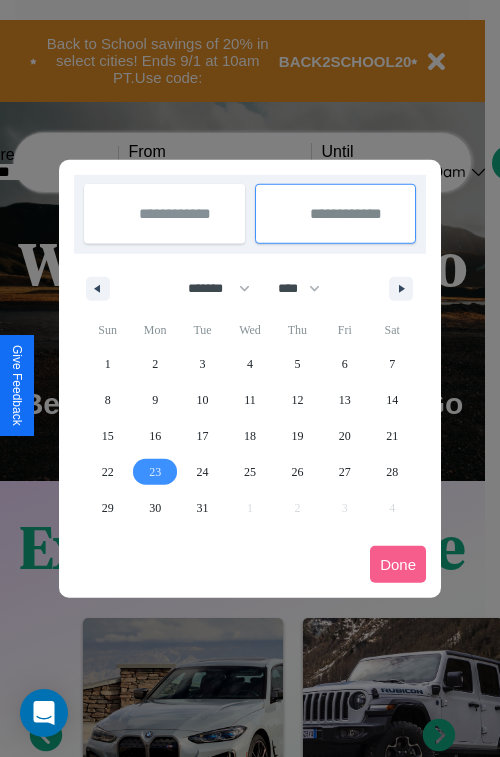click on "23" at bounding box center (155, 472) 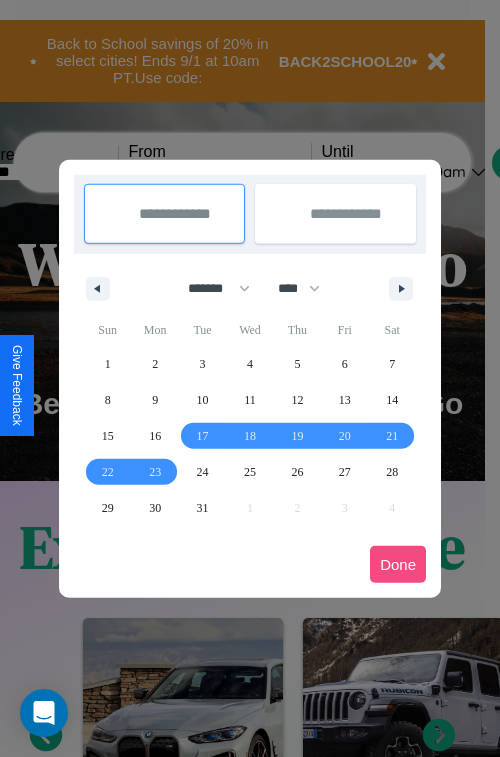click on "Done" at bounding box center [398, 564] 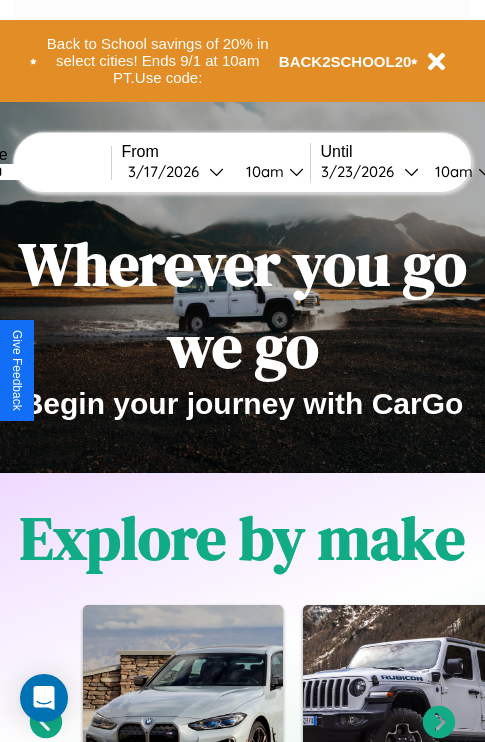 scroll, scrollTop: 0, scrollLeft: 75, axis: horizontal 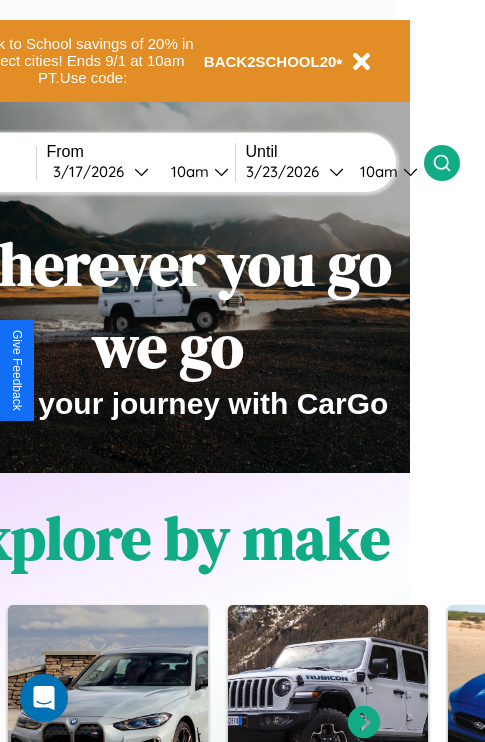 click 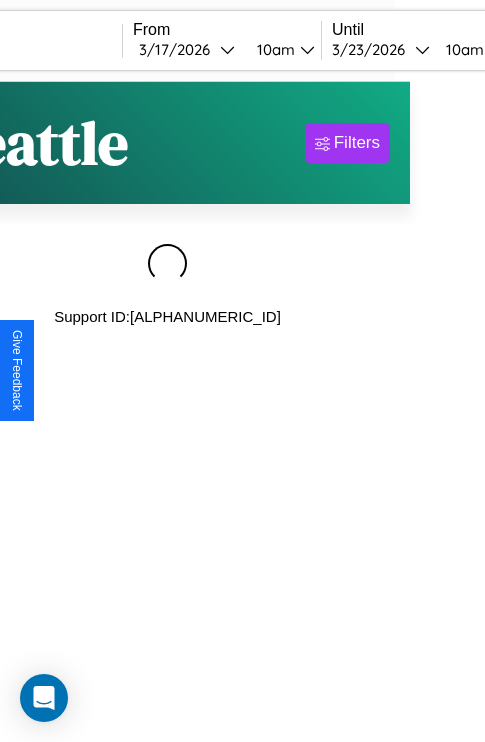 scroll, scrollTop: 0, scrollLeft: 0, axis: both 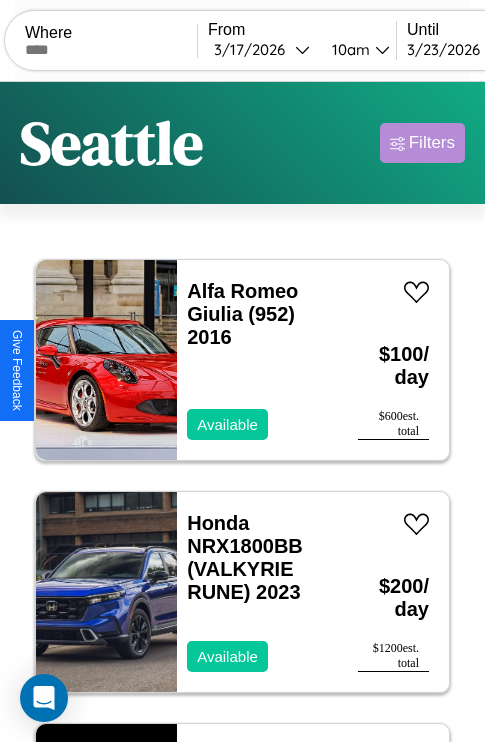 click on "Filters" at bounding box center [432, 143] 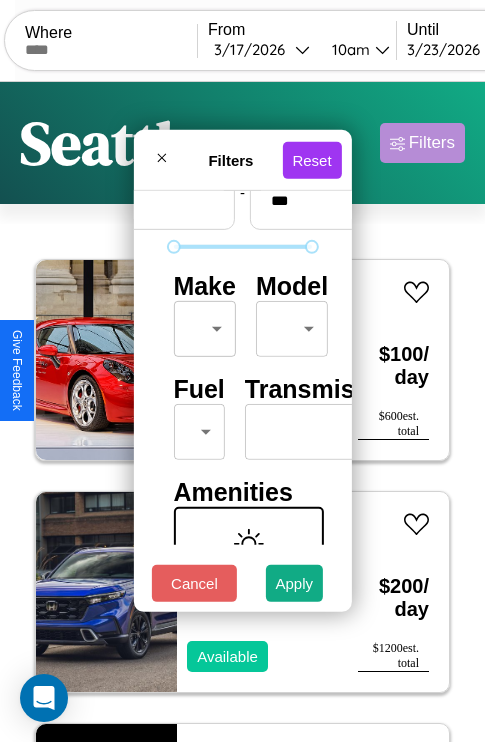 scroll, scrollTop: 162, scrollLeft: 0, axis: vertical 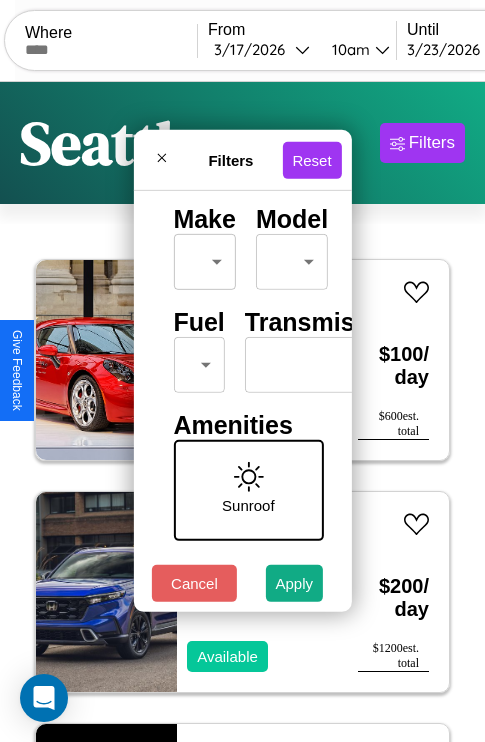 click on "CarGo Where From 3 / 17 / 2026 10am Until 3 / 23 / 2026 10am Become a Host Login Sign Up Seattle Filters 103  cars in this area These cars can be picked up in this city. Alfa Romeo   Giulia (952)   2016 Available $ 100  / day $ 600  est. total Honda   NRX1800BB (VALKYRIE RUNE)   2023 Available $ 200  / day $ 1200  est. total Lamborghini   Huracan   2020 Available $ 170  / day $ 1020  est. total Honda   TRX700XX   2021 Available $ 70  / day $ 420  est. total Jaguar   XJ6   2017 Available $ 140  / day $ 840  est. total Mazda   CX-30   2019 Unavailable $ 80  / day $ 480  est. total Hummer   H2   2021 Available $ 120  / day $ 720  est. total Toyota   Avalon   2022 Available $ 140  / day $ 840  est. total Bentley   Arnage   2022 Available $ 30  / day $ 180  est. total Alfa Romeo   Milano   2024 Available $ 180  / day $ 1080  est. total Toyota   Prius C   2016 Available $ 60  / day $ 360  est. total Jeep   CJ-5   2023 Available $ 140  / day $ 840  est. total Hyundai   Pony   2018 Available $ 200  / day $ 1200   DBS" at bounding box center (242, 412) 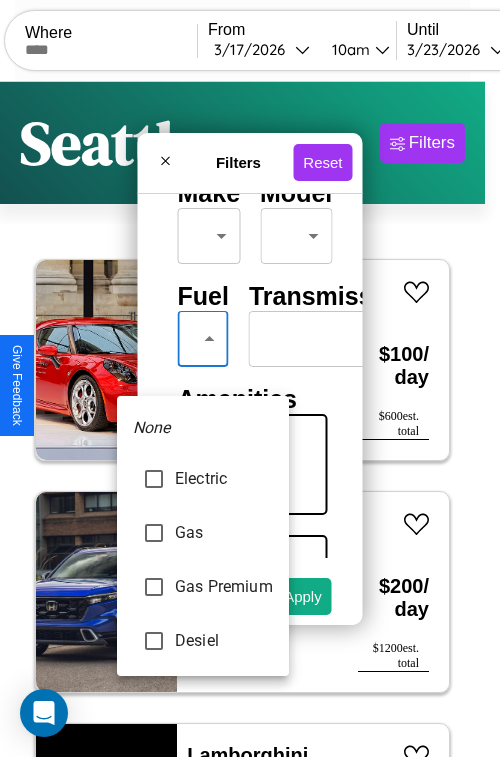 type on "***" 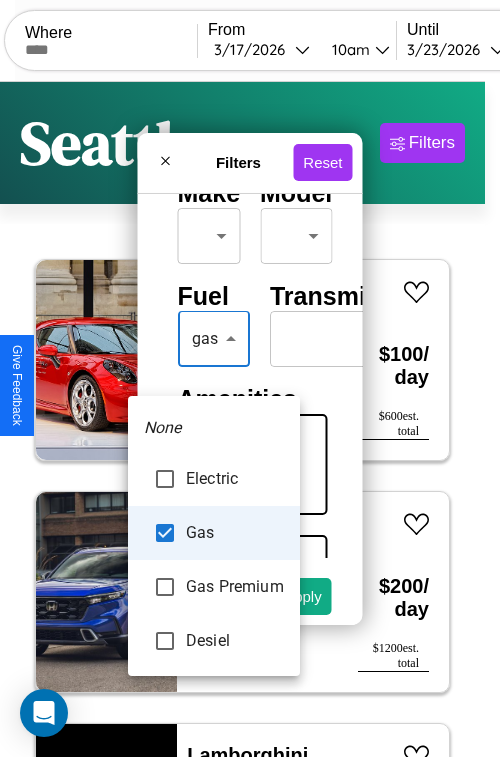 click at bounding box center [250, 378] 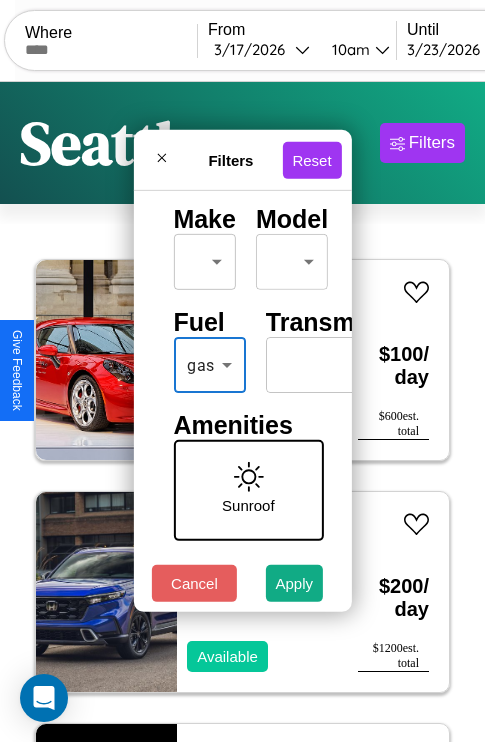 scroll, scrollTop: 0, scrollLeft: 124, axis: horizontal 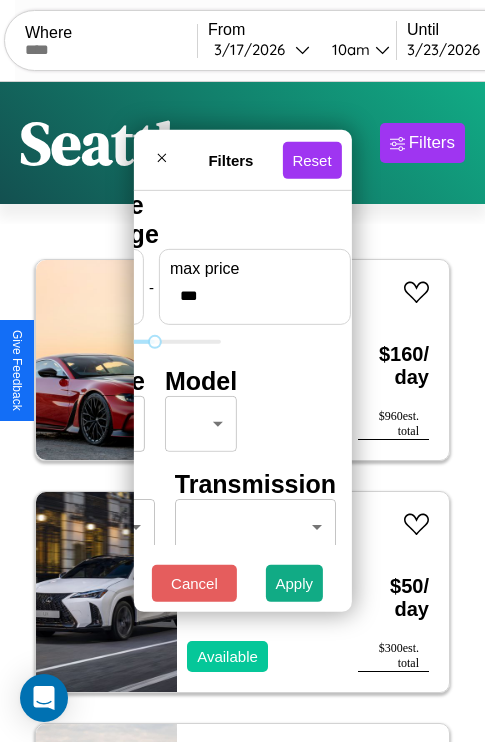 type on "***" 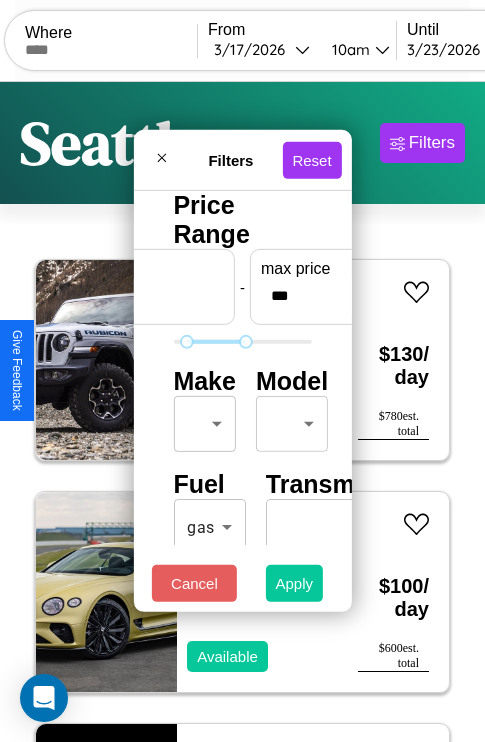 type on "**" 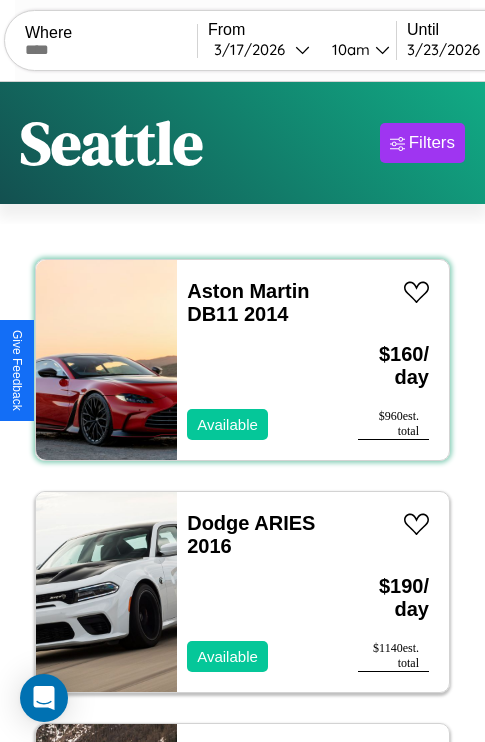 click on "Aston Martin   DB11   2014 Available" at bounding box center (257, 360) 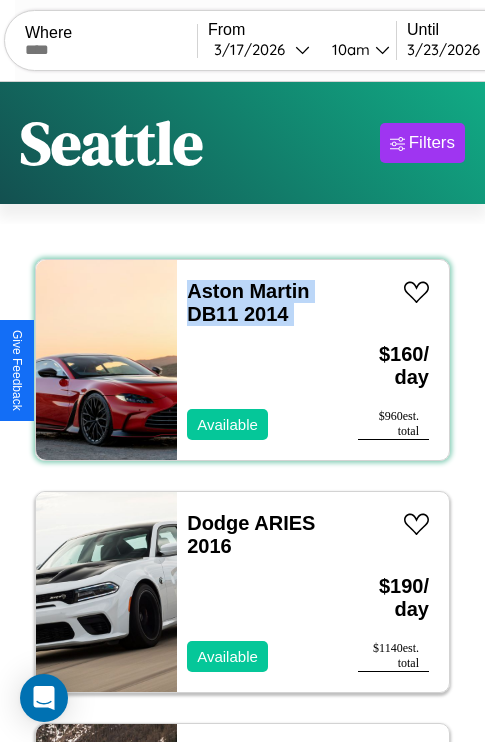click on "Aston Martin   DB11   2014 Available" at bounding box center (257, 360) 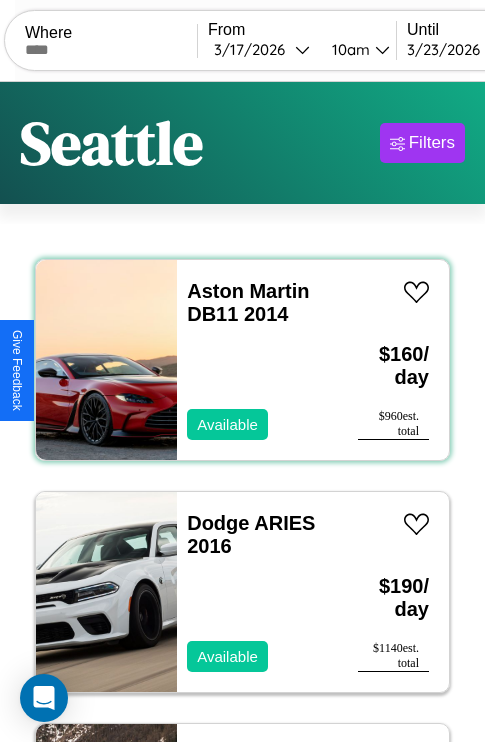 click on "Aston Martin   DB11   2014 Available" at bounding box center (257, 360) 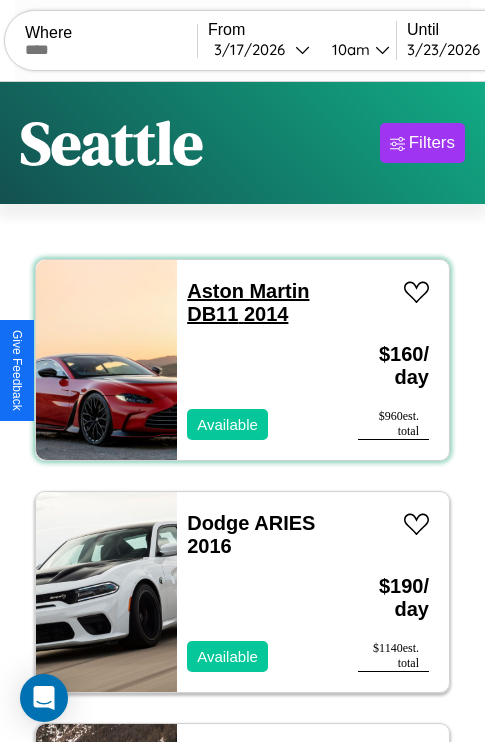 click on "Aston Martin   DB11   2014" at bounding box center [248, 302] 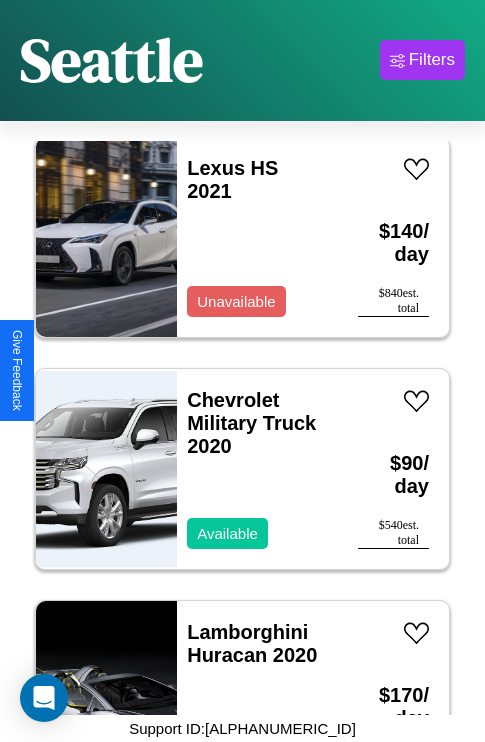 scroll, scrollTop: 14923, scrollLeft: 0, axis: vertical 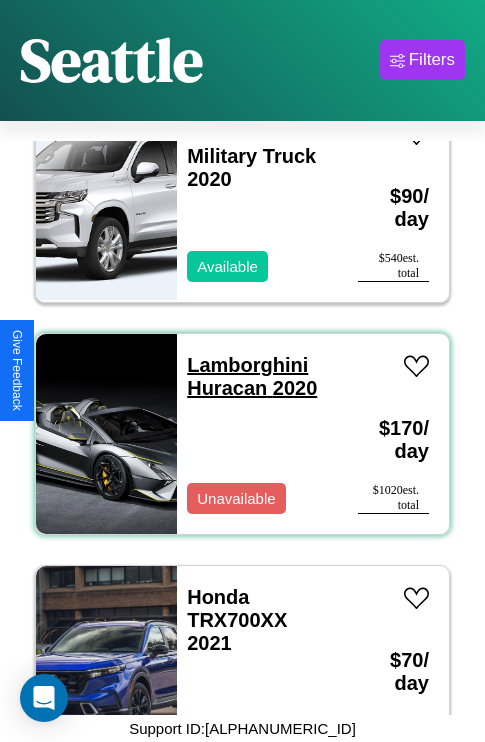 click on "Lamborghini   Huracan   2020" at bounding box center [252, 376] 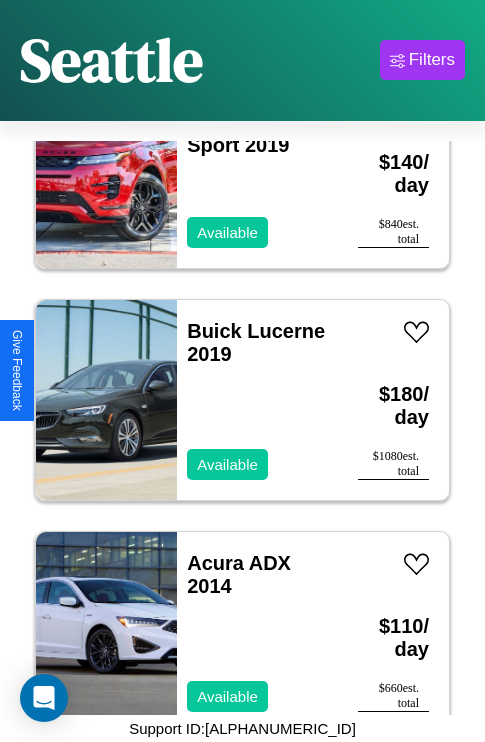 scroll, scrollTop: 7267, scrollLeft: 0, axis: vertical 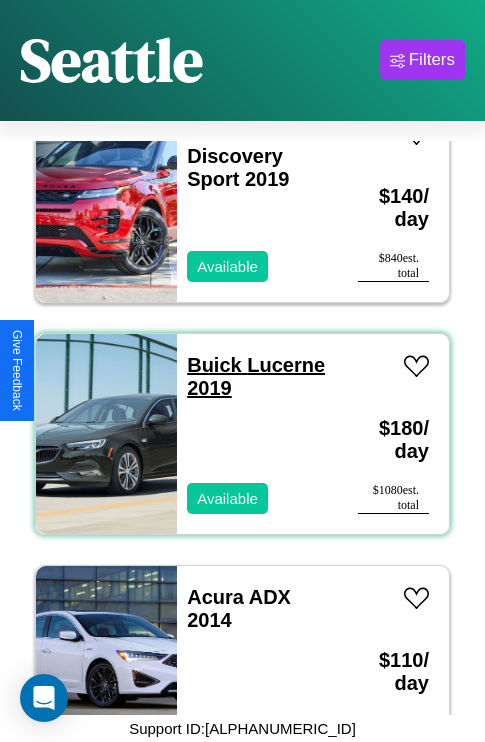 click on "Buick   Lucerne   2019" at bounding box center [256, 376] 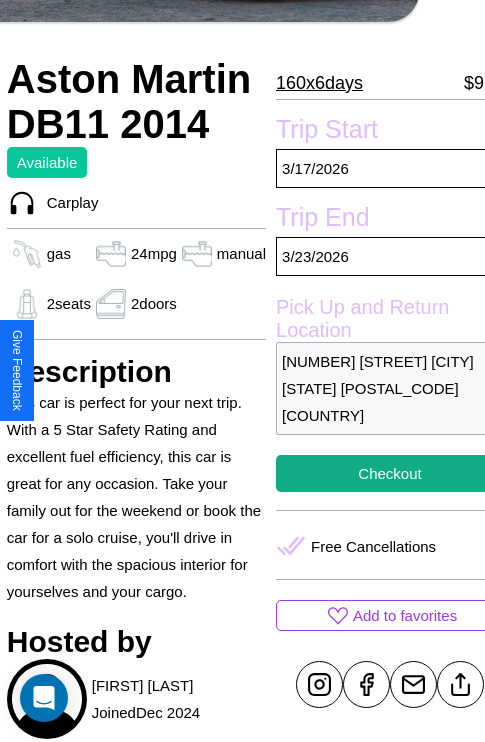 scroll, scrollTop: 441, scrollLeft: 68, axis: both 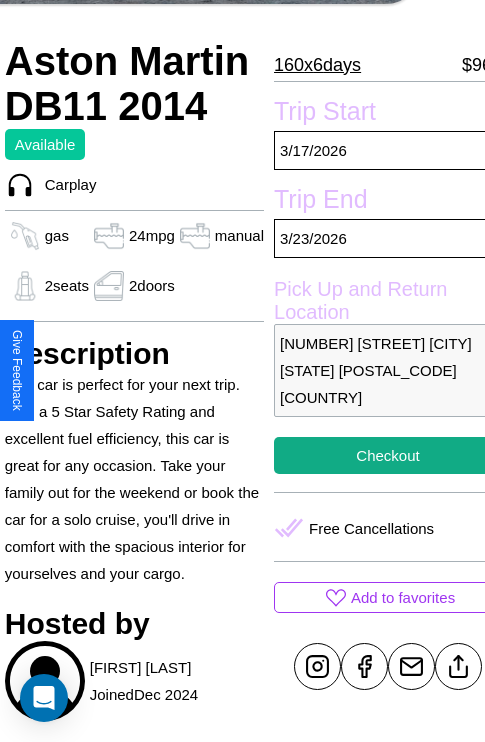 click on "5639 Sunset Boulevard  Seattle Washington 28816 United Kingdom" at bounding box center (388, 370) 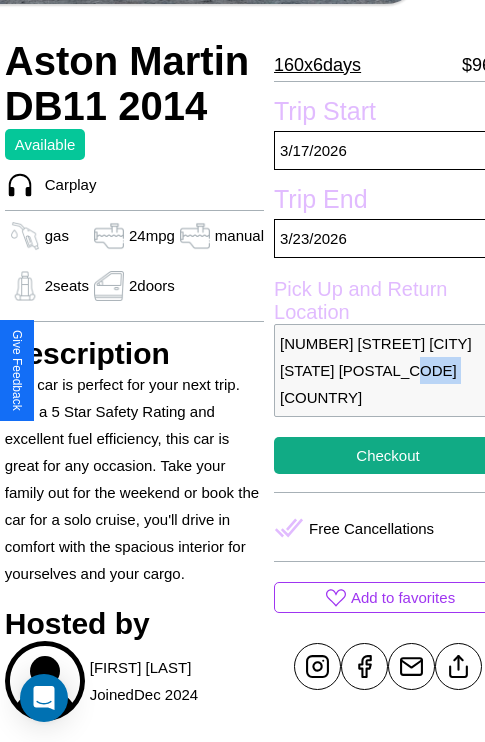 click on "5639 Sunset Boulevard  Seattle Washington 28816 United Kingdom" at bounding box center (388, 370) 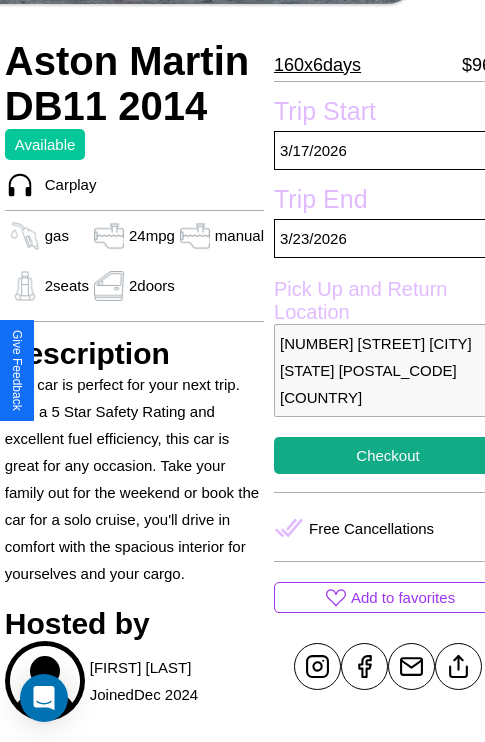click on "5639 Sunset Boulevard  Seattle Washington 28816 United Kingdom" at bounding box center (388, 370) 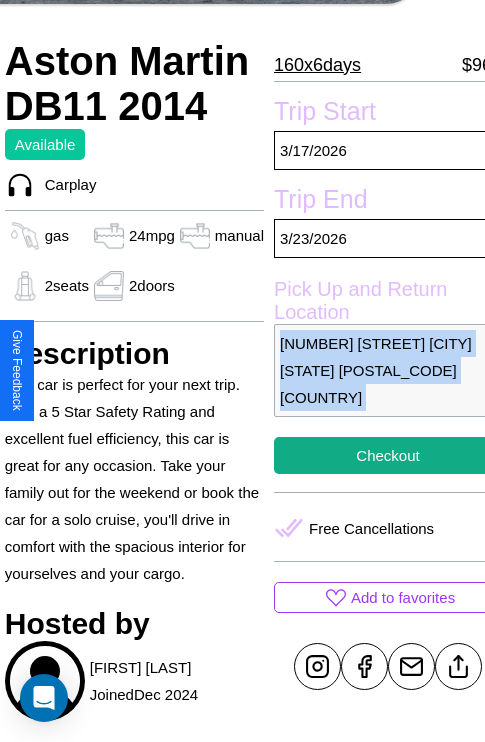 click on "5639 Sunset Boulevard  Seattle Washington 28816 United Kingdom" at bounding box center (388, 370) 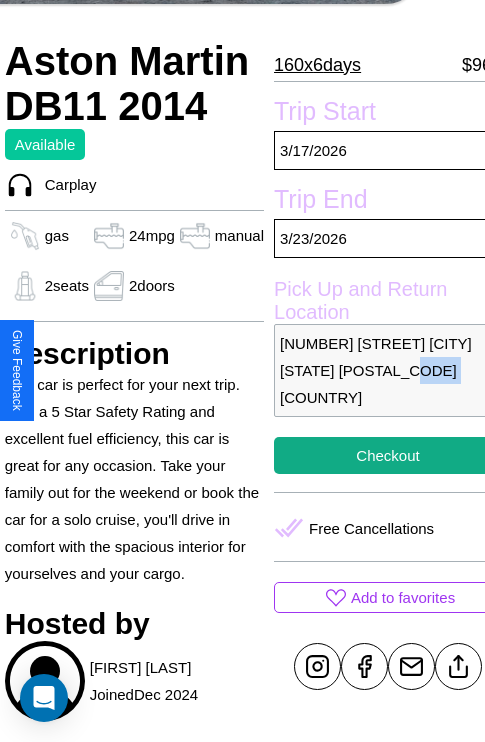 click on "5639 Sunset Boulevard  Seattle Washington 28816 United Kingdom" at bounding box center (388, 370) 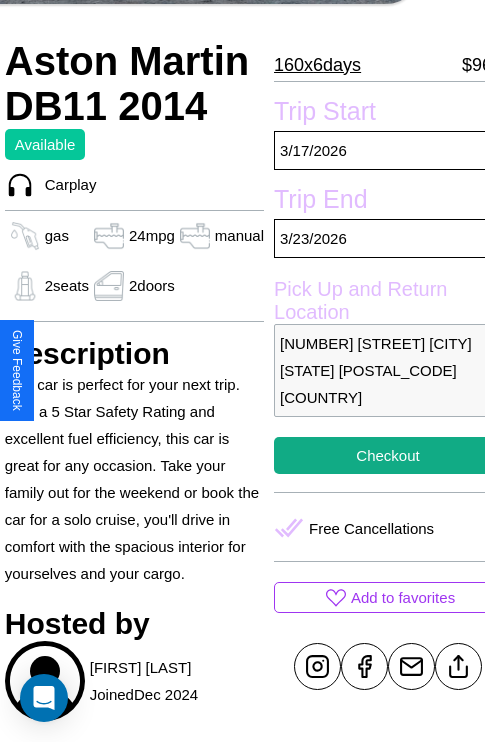 scroll, scrollTop: 594, scrollLeft: 68, axis: both 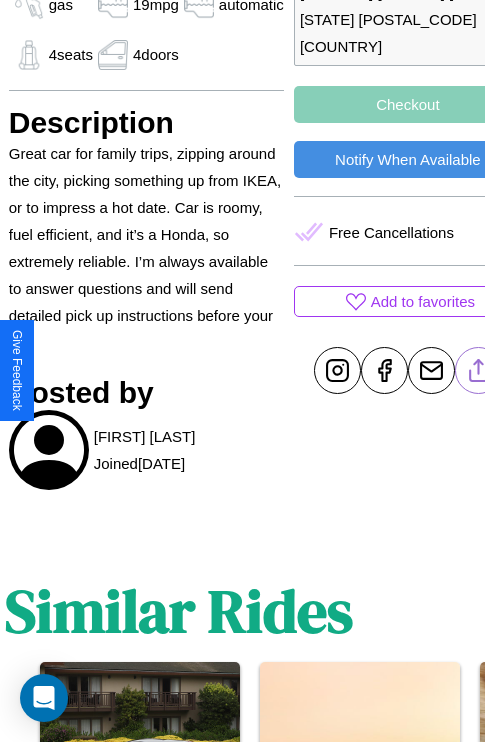 click 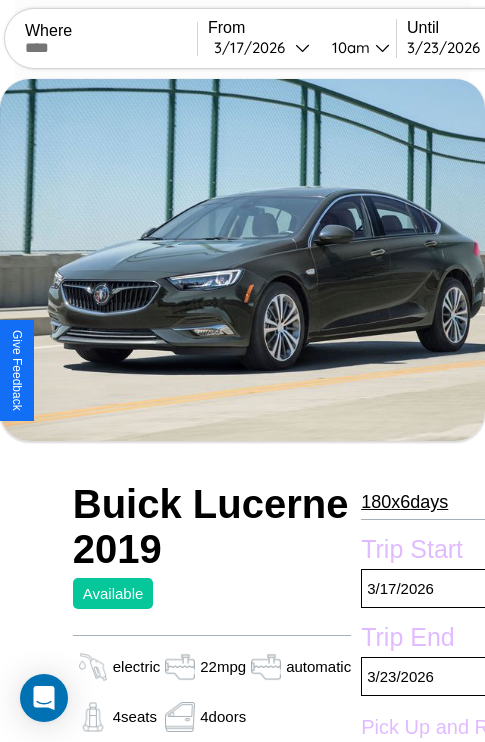 scroll, scrollTop: 524, scrollLeft: 96, axis: both 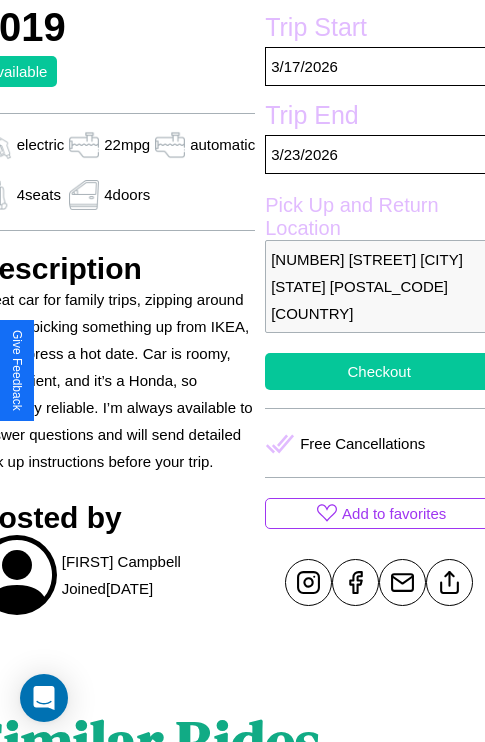 click on "Checkout" at bounding box center [379, 371] 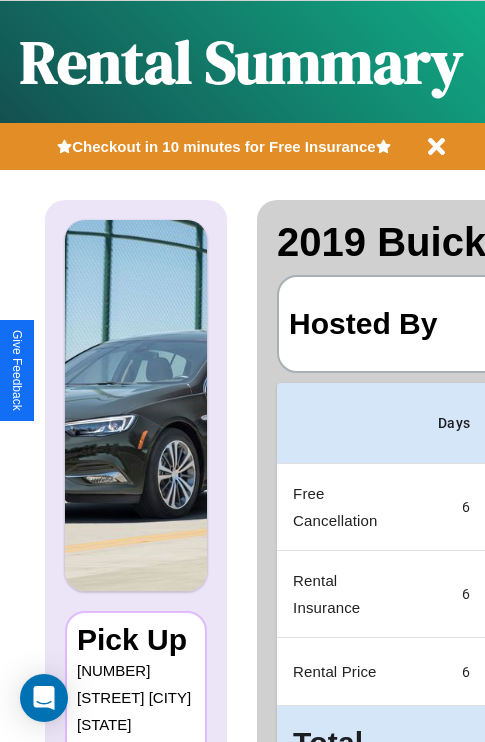 scroll, scrollTop: 0, scrollLeft: 387, axis: horizontal 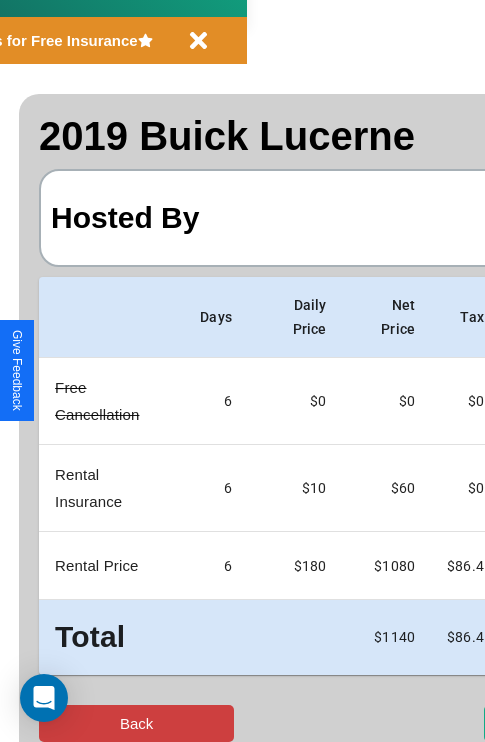 click on "Back" at bounding box center (136, 723) 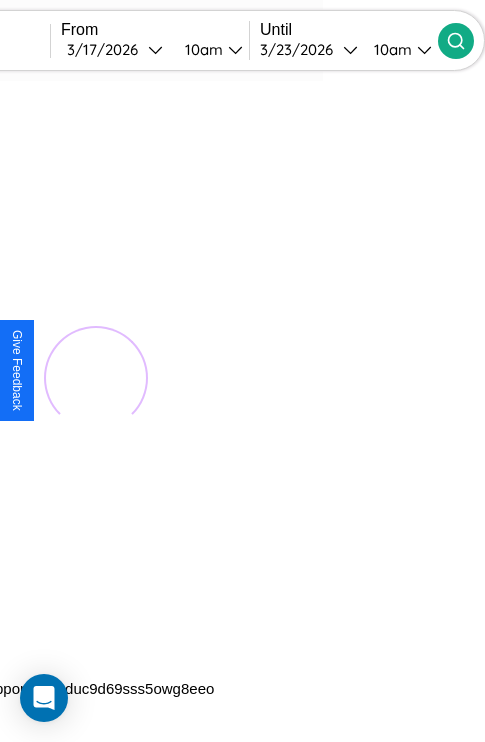 scroll, scrollTop: 0, scrollLeft: 0, axis: both 